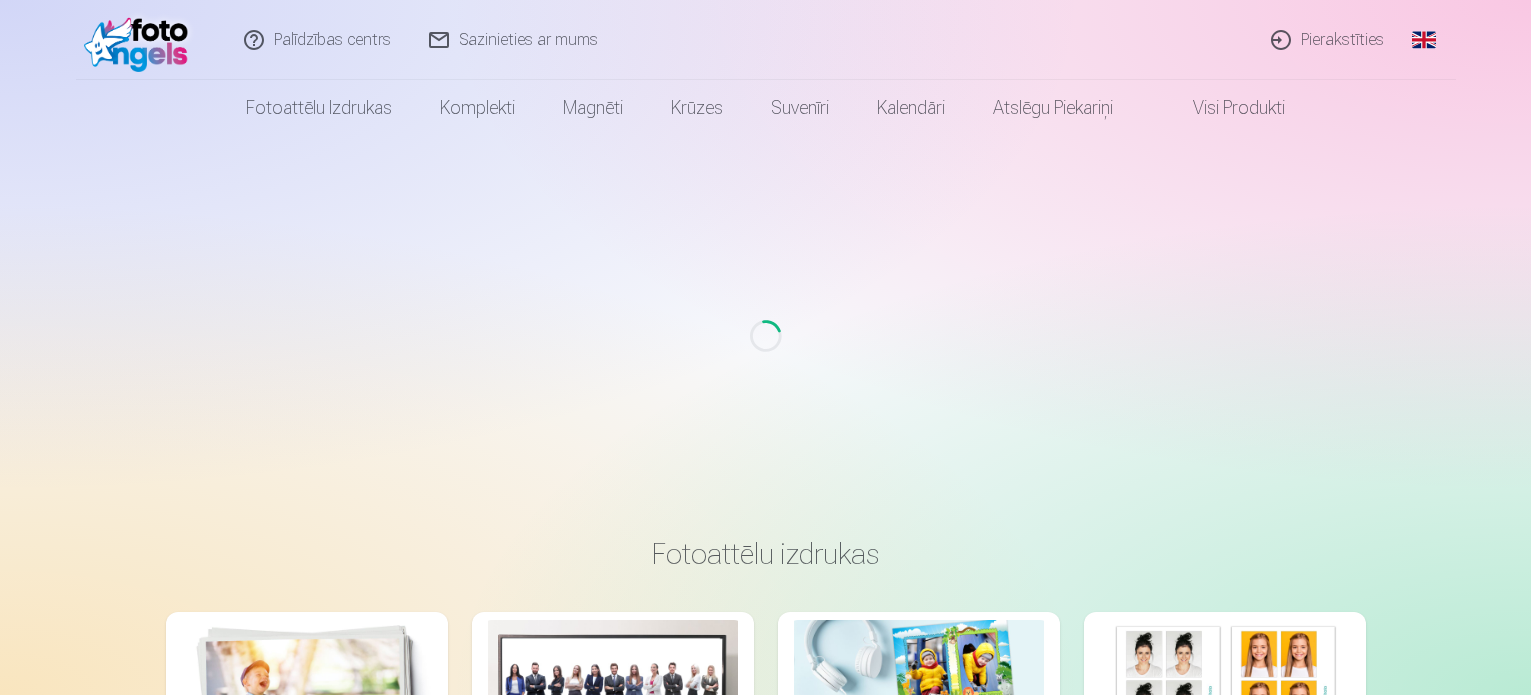 scroll, scrollTop: 0, scrollLeft: 0, axis: both 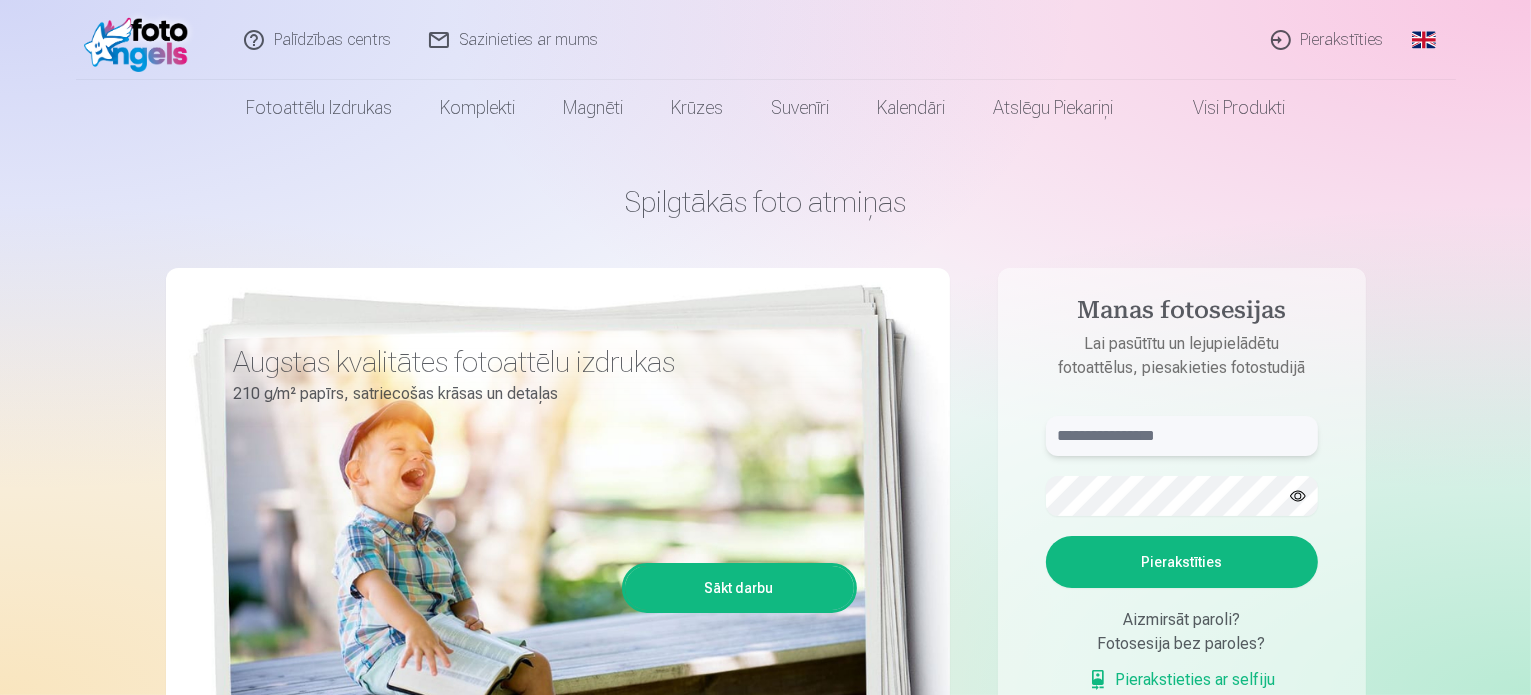 click at bounding box center [1182, 436] 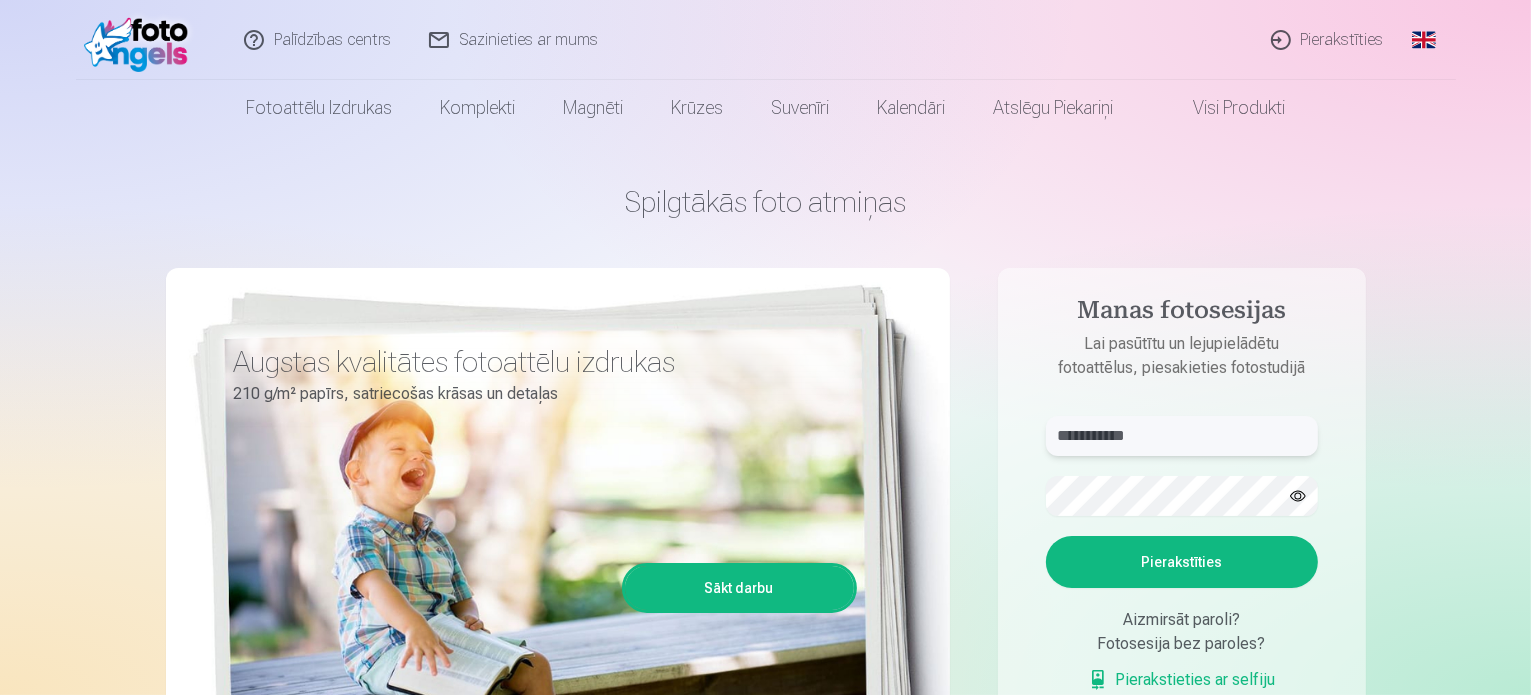 type on "**********" 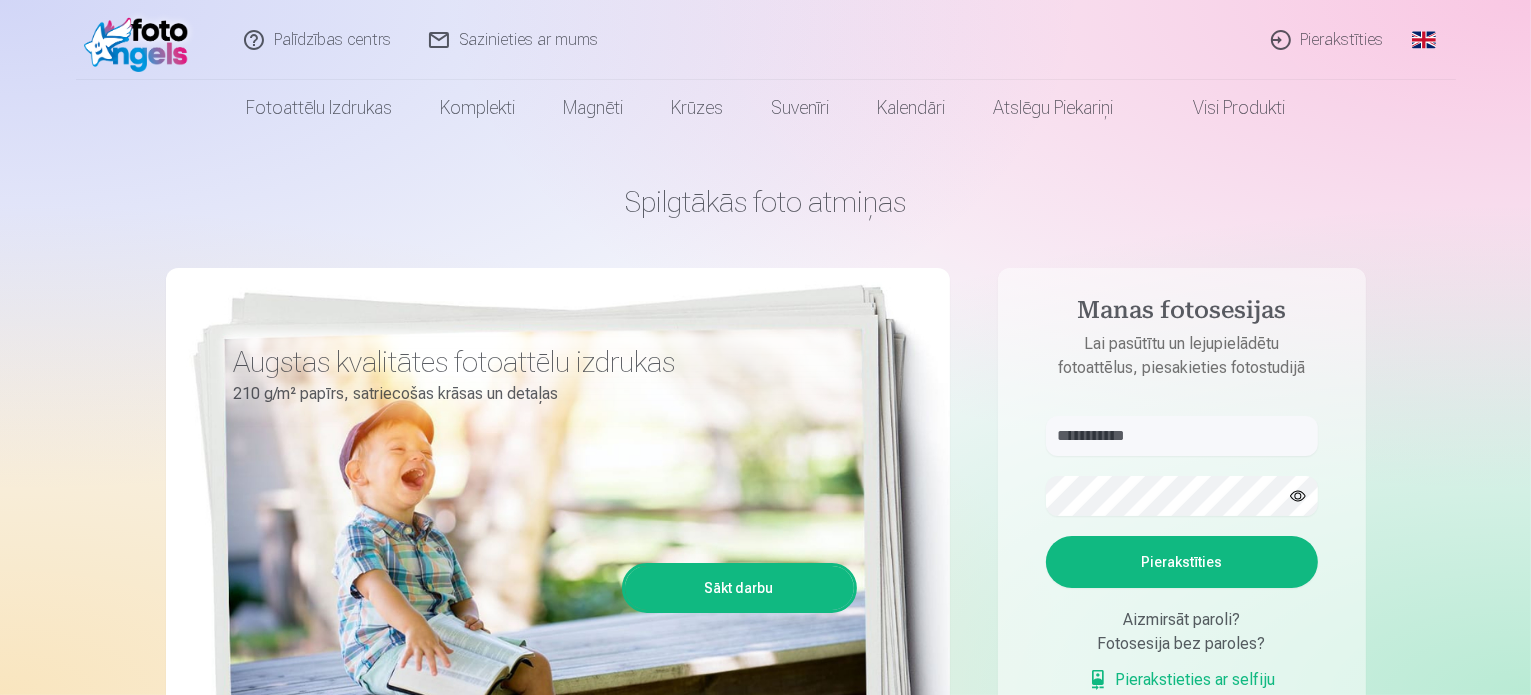 click on "Pierakstīties" at bounding box center [1181, 562] 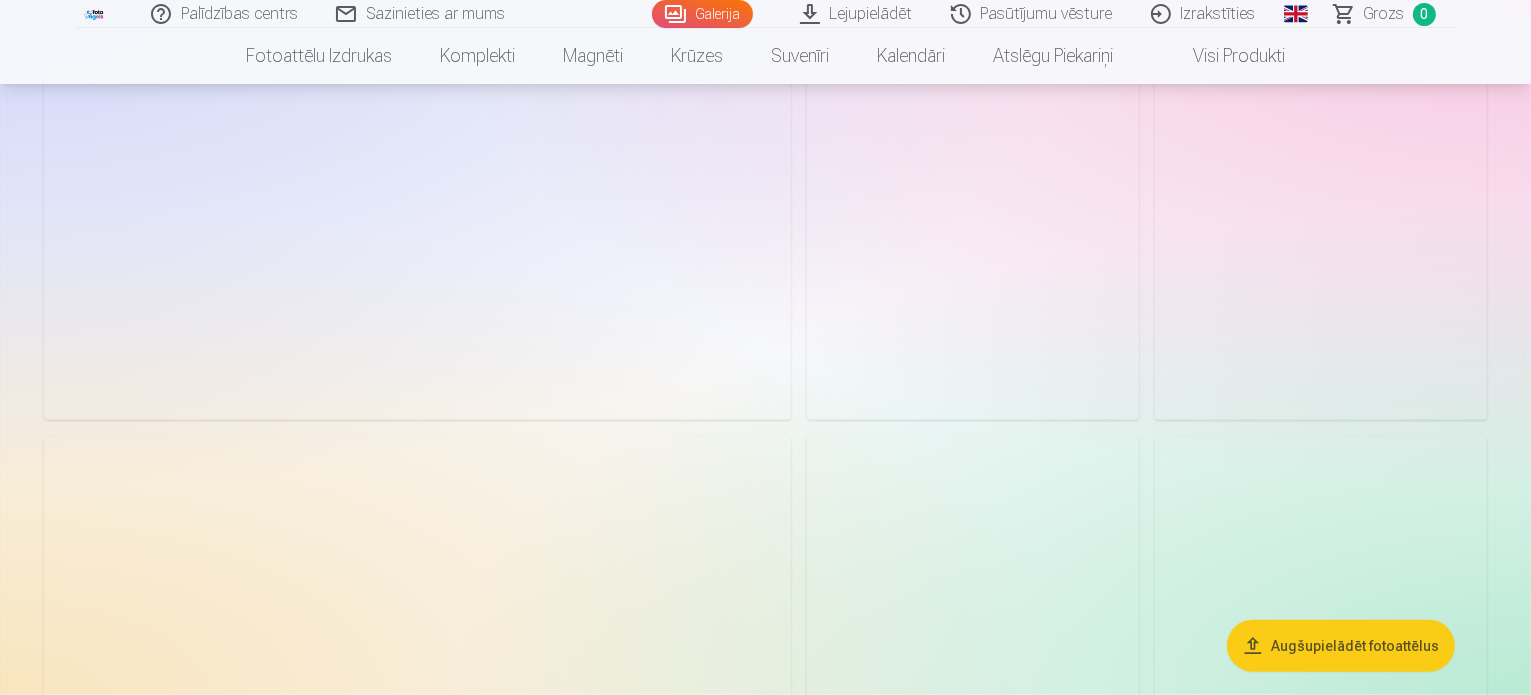 scroll, scrollTop: 2100, scrollLeft: 0, axis: vertical 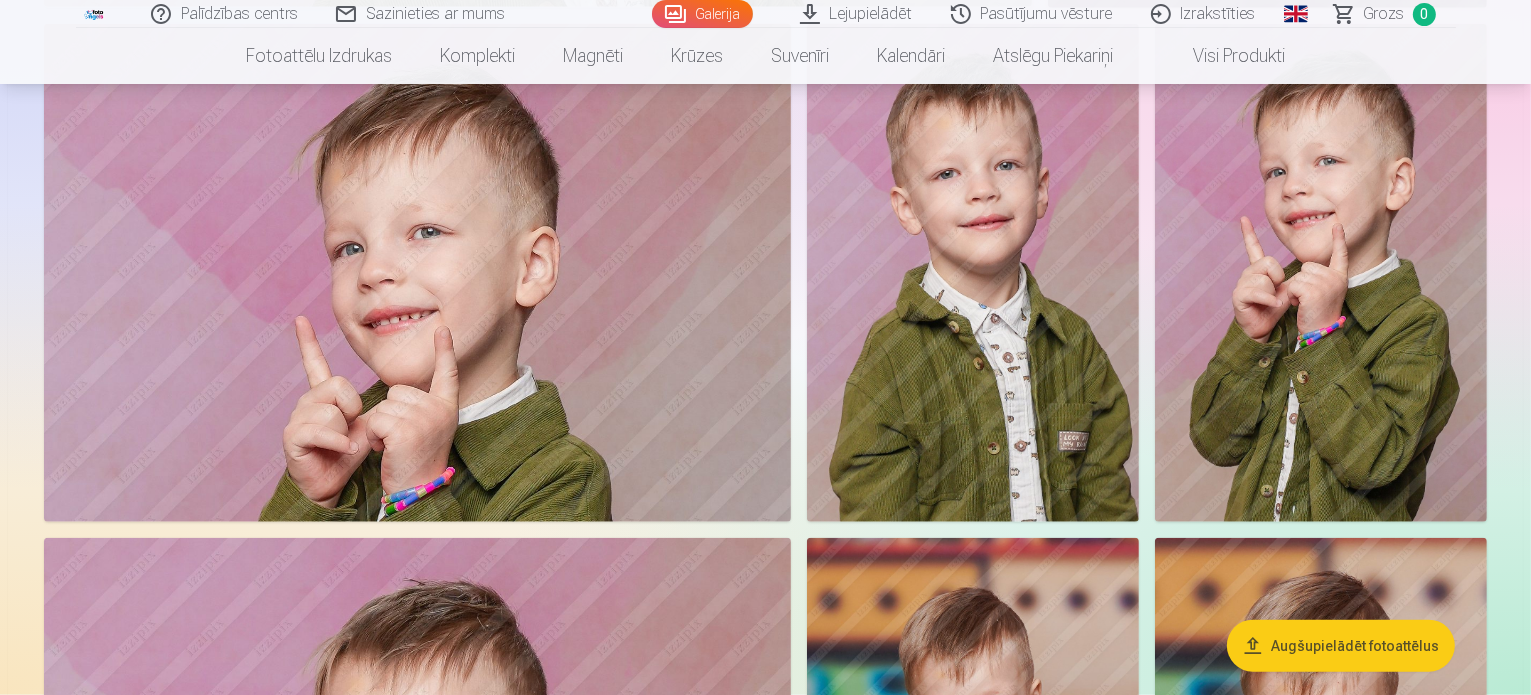 click at bounding box center [1252, -1020] 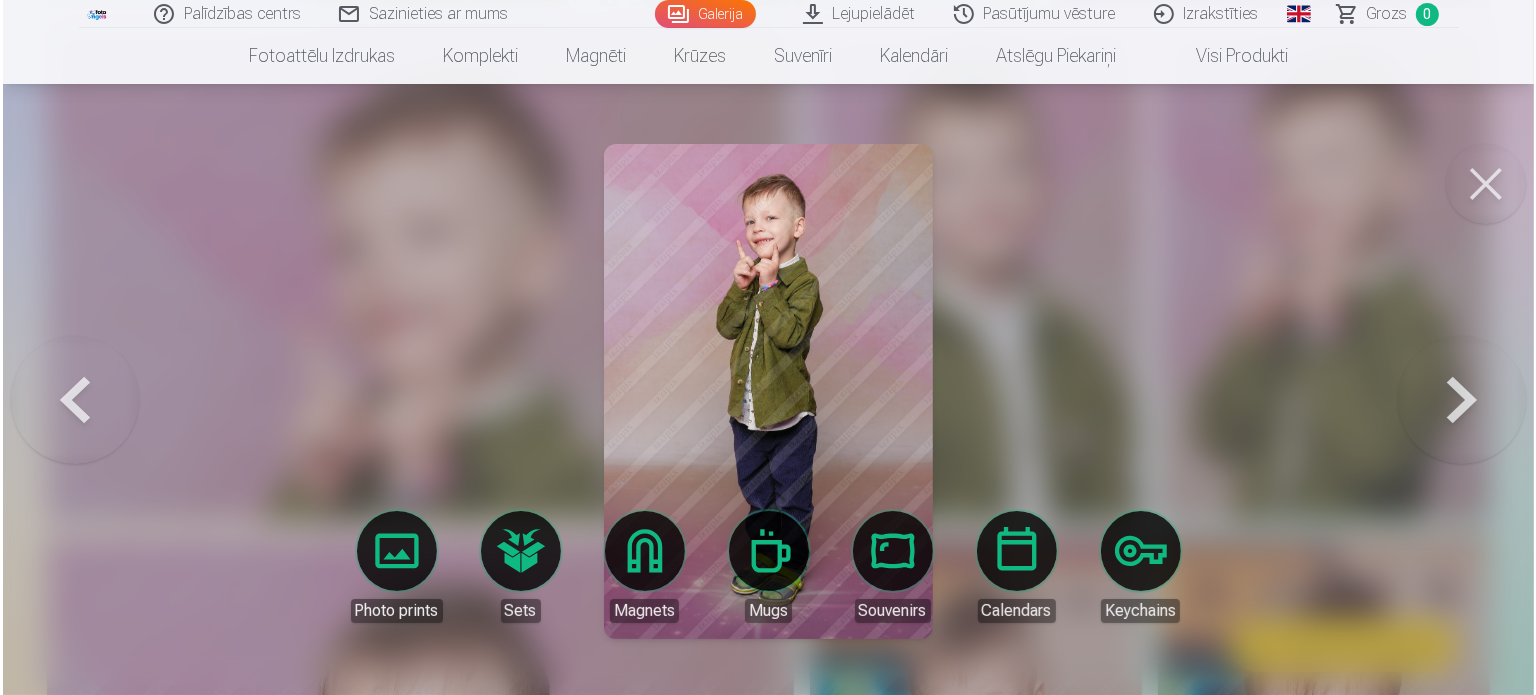 scroll, scrollTop: 2104, scrollLeft: 0, axis: vertical 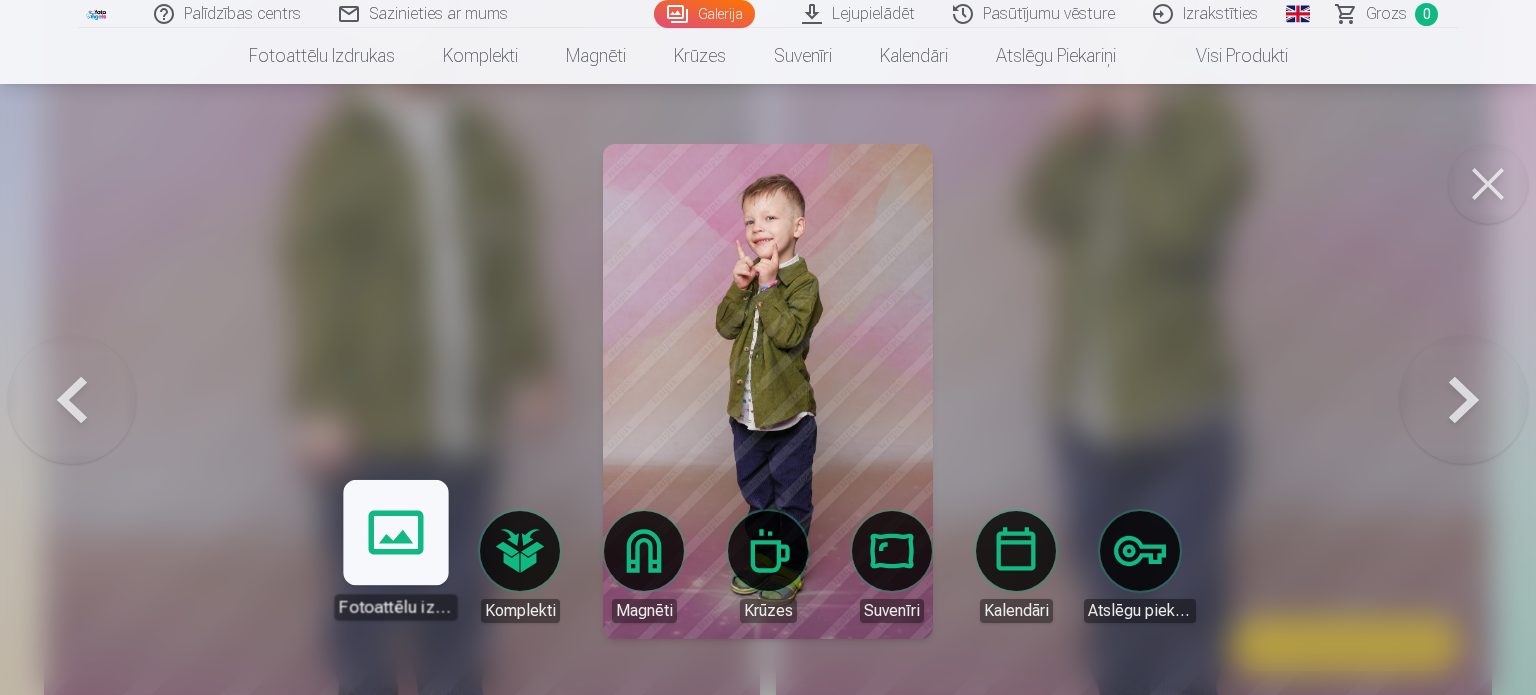 click on "Palīdzības centrs Sazinieties ar mums Galerija Lejupielādēt Pasūtījumu vēsture Izrakstīties Globāls Latviešu (lv) Lietuviešu (lt) Krievu (ru) Angļu (en) Grozs 0 Fotoattēlu izdrukas Augstas kvalitātes fotoattēlu izdrukas 210 g/m² papīrs, satriecošas krāsas un detaļas Sākot no 3,60 € Augstas kvalitātes grupu fotoattēlu izdrukas Spilgtas krāsas un detaļas uz Fuji Film Crystal papīra Sākot no 4,30 € Divu fotoattēlu foto kolāža Divi neaizmirstami mirkļi, viens satriecošs atklājums Sākot no 4,10 € Personalizētas dokumentu fotoattēlu izdrukas Ērtas un daudzpusīgas personu apliecinošas fotogrāfijas (6 fotoattēli) Sākot no 4,40 € Augstas izšķirtspējas digitālā fotogrāfija JPG formātā Iemūžiniet savas atmiņas satriecoši detalizēti Sākot no 6,00 € Skatīt visus produktus Komplekti Pilns atmiņu komplekts – apdrukātas (15x23 cm, 40% ATLAIDE) un 🎁 digitālās fotogrāfijas Klasiskais komplekts Sākot no 19,20 € Populārs komplekts Sākot no Magnēti" at bounding box center (768, -1757) 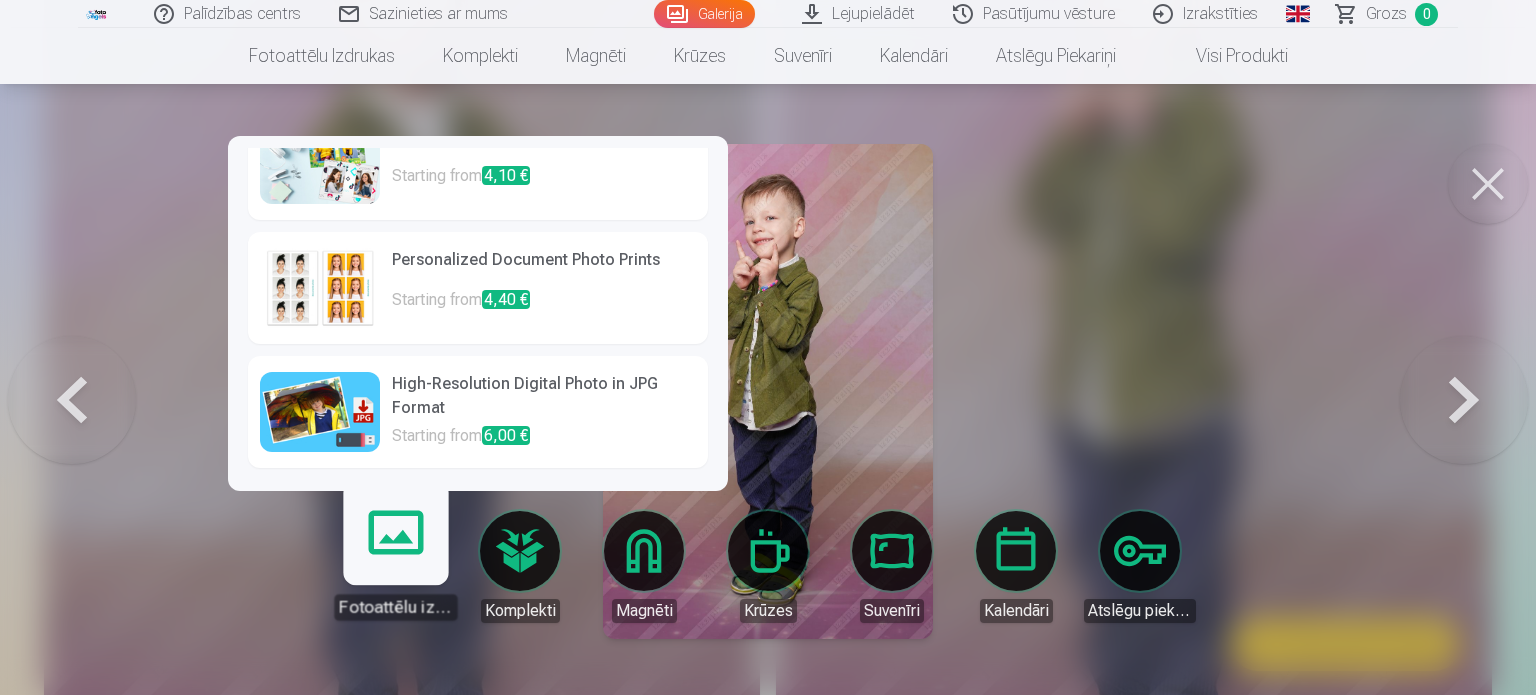 scroll, scrollTop: 0, scrollLeft: 0, axis: both 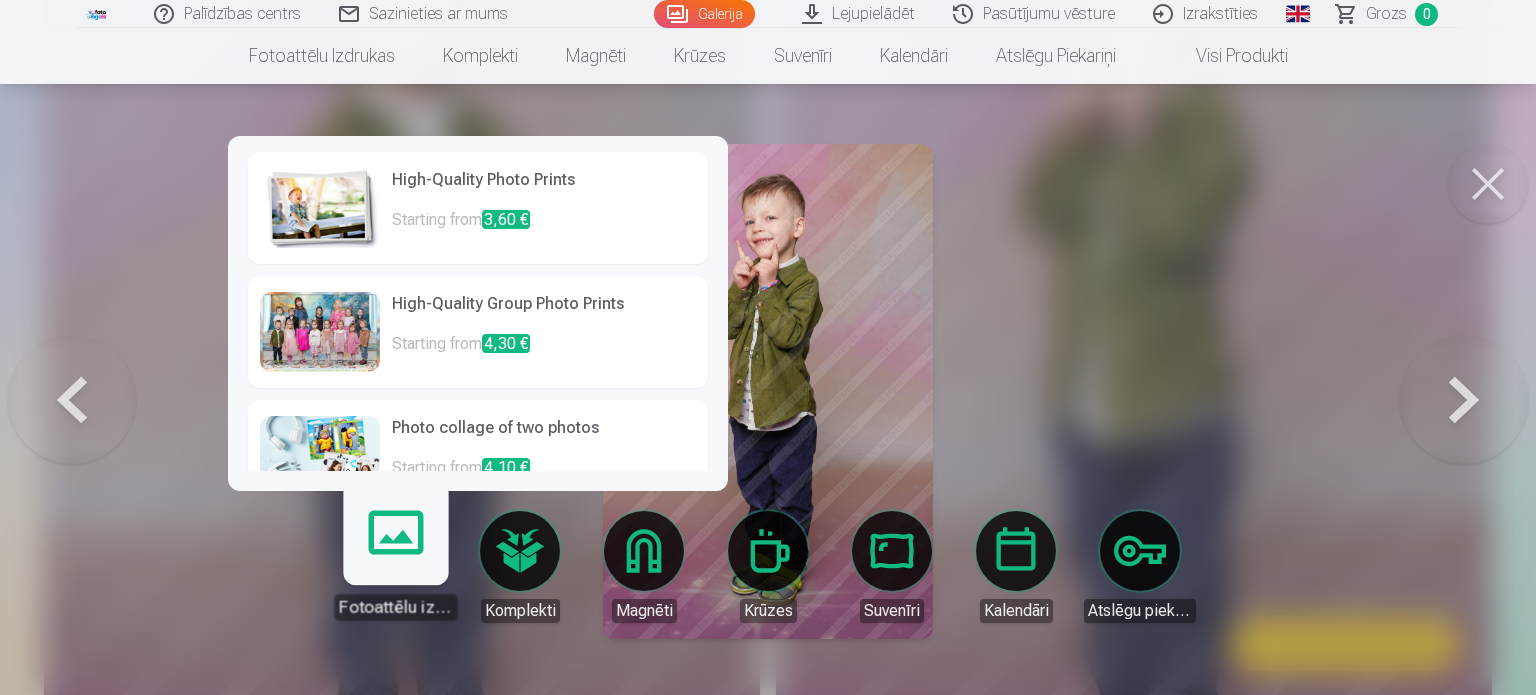 click on "3,60 €" at bounding box center [506, 219] 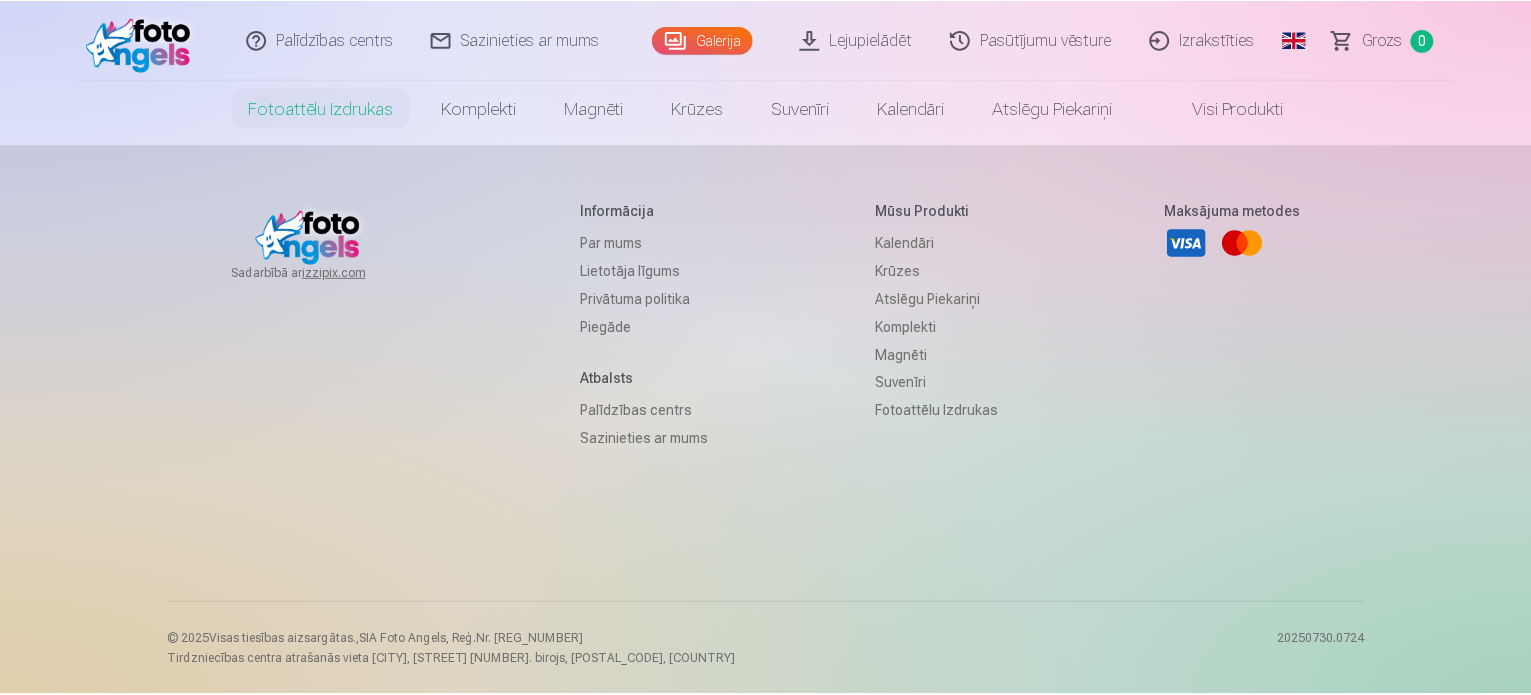 scroll, scrollTop: 0, scrollLeft: 0, axis: both 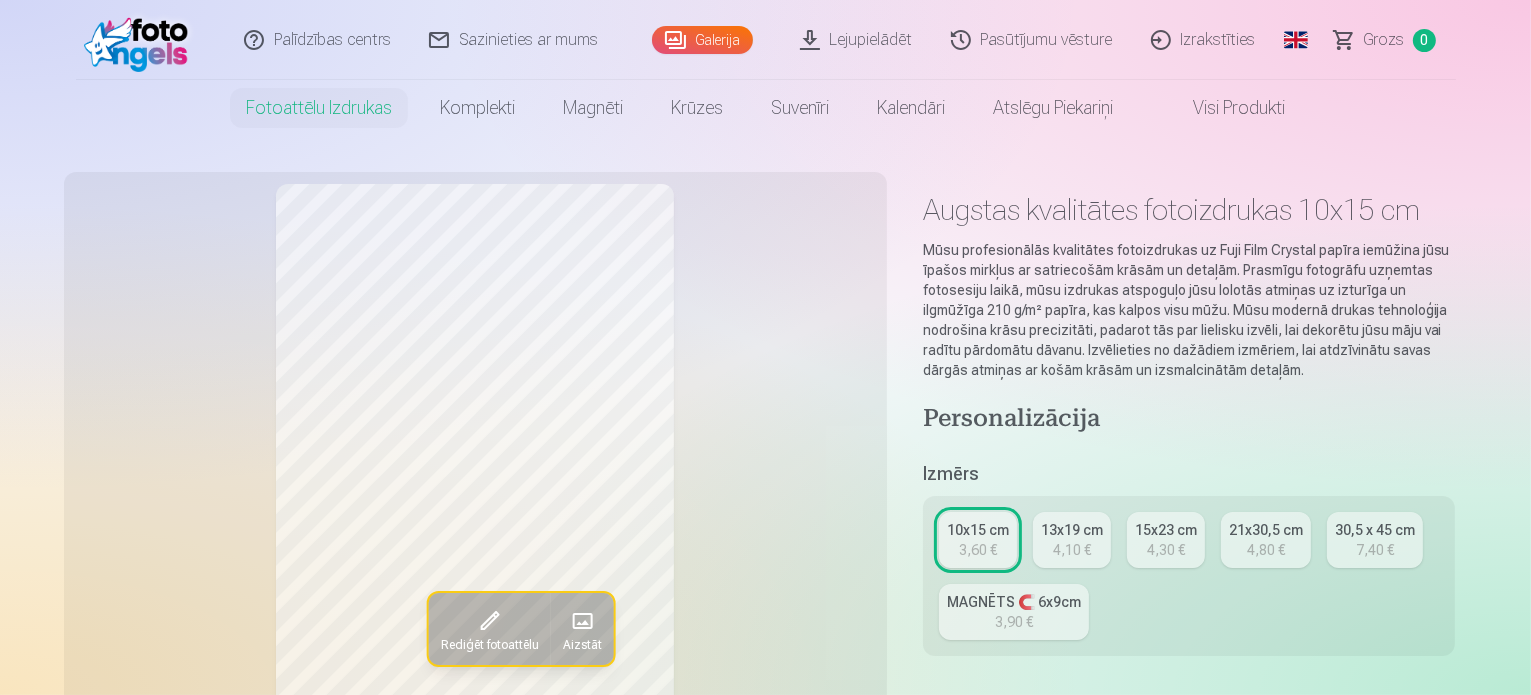 click on "13x19 cm" at bounding box center [1072, 530] 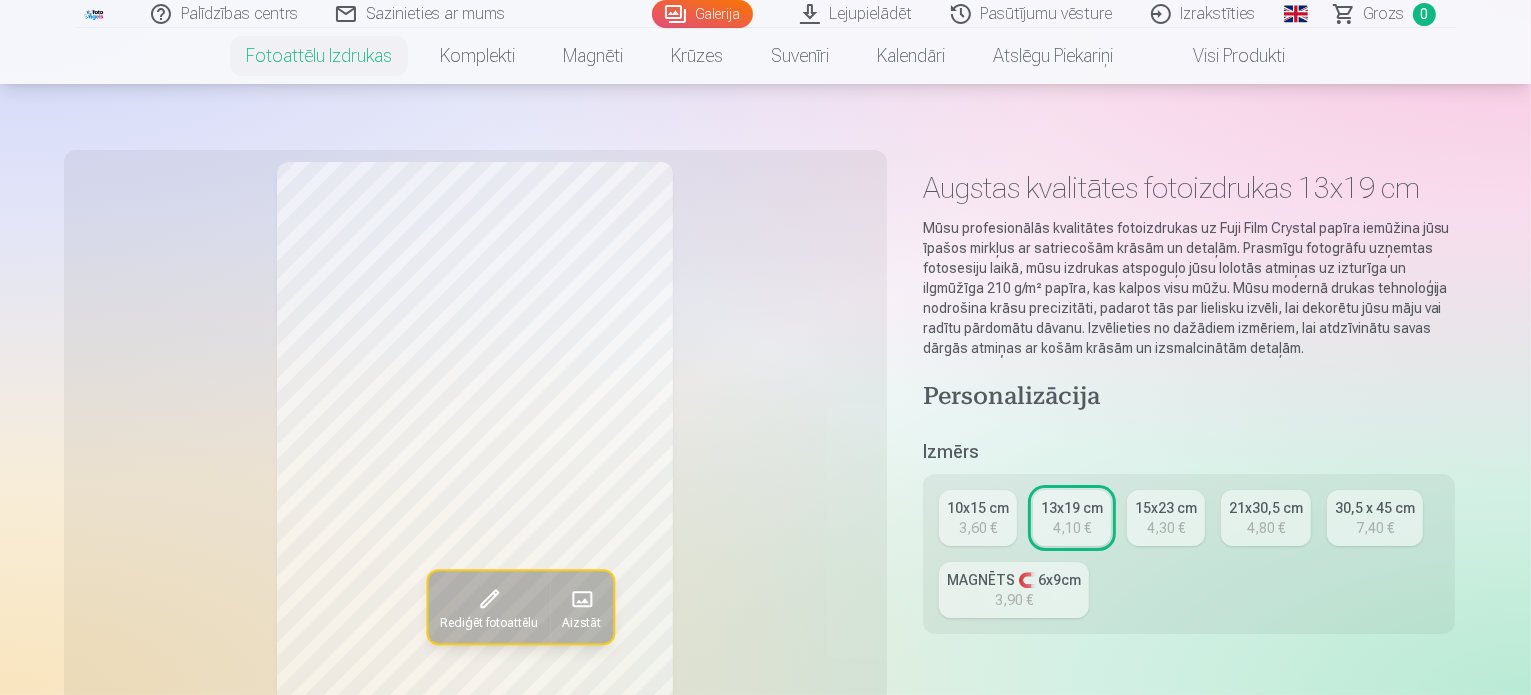 scroll, scrollTop: 0, scrollLeft: 0, axis: both 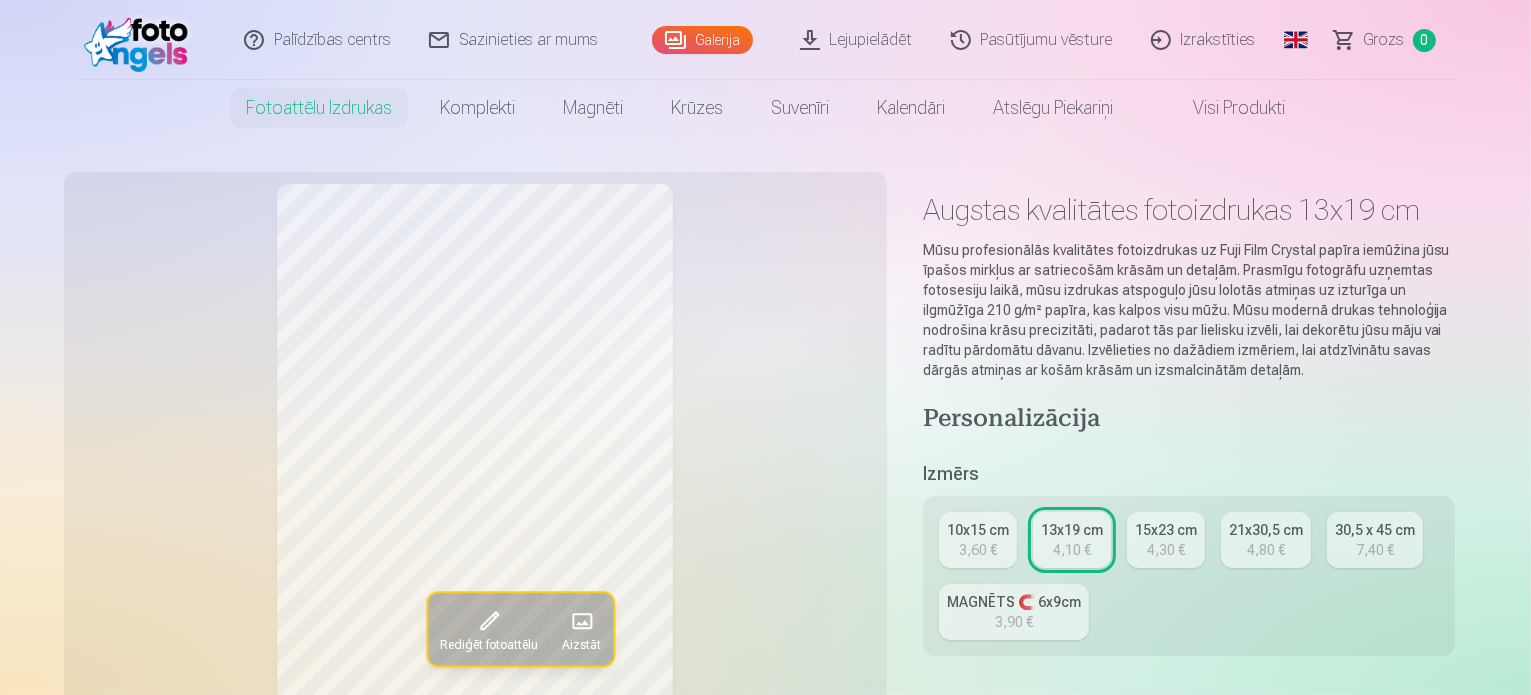 click on "Grozs" at bounding box center (1384, 39) 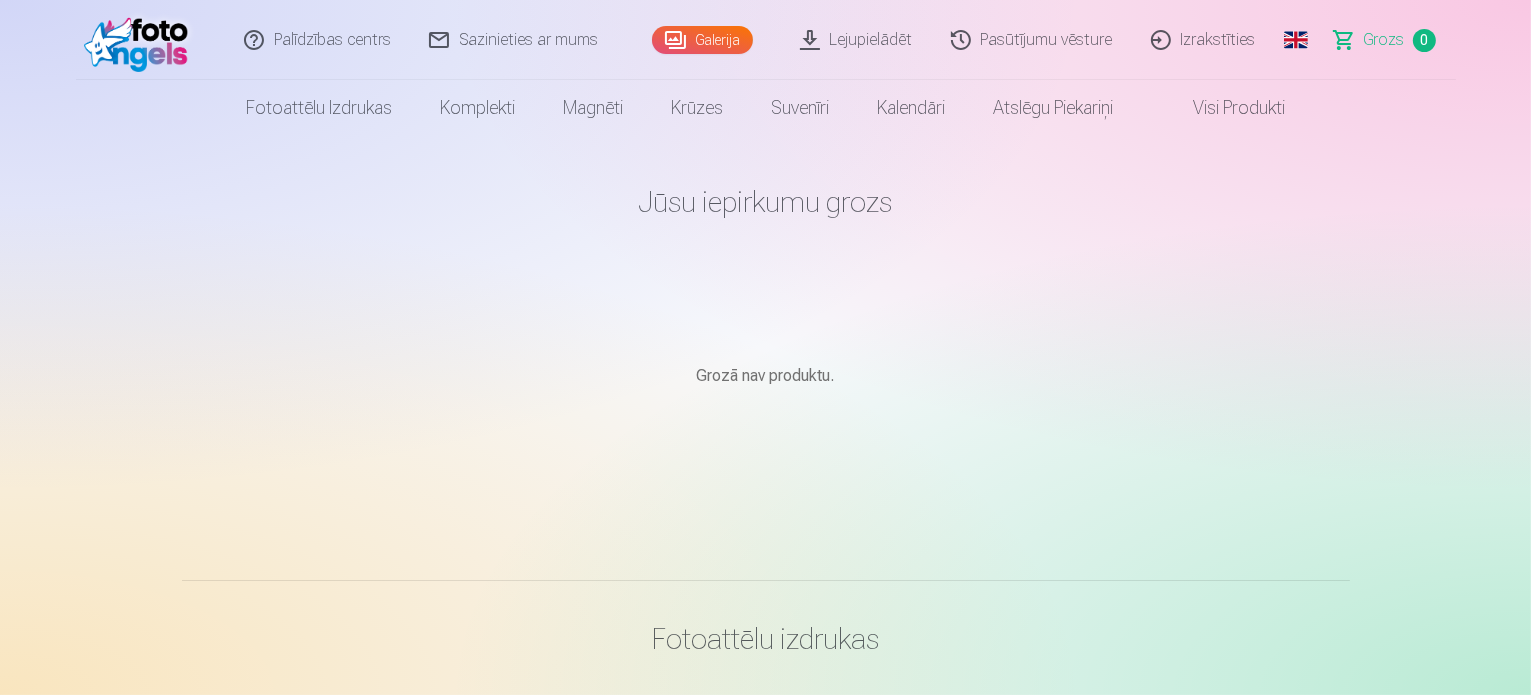 click on "Grozs" at bounding box center [1384, 39] 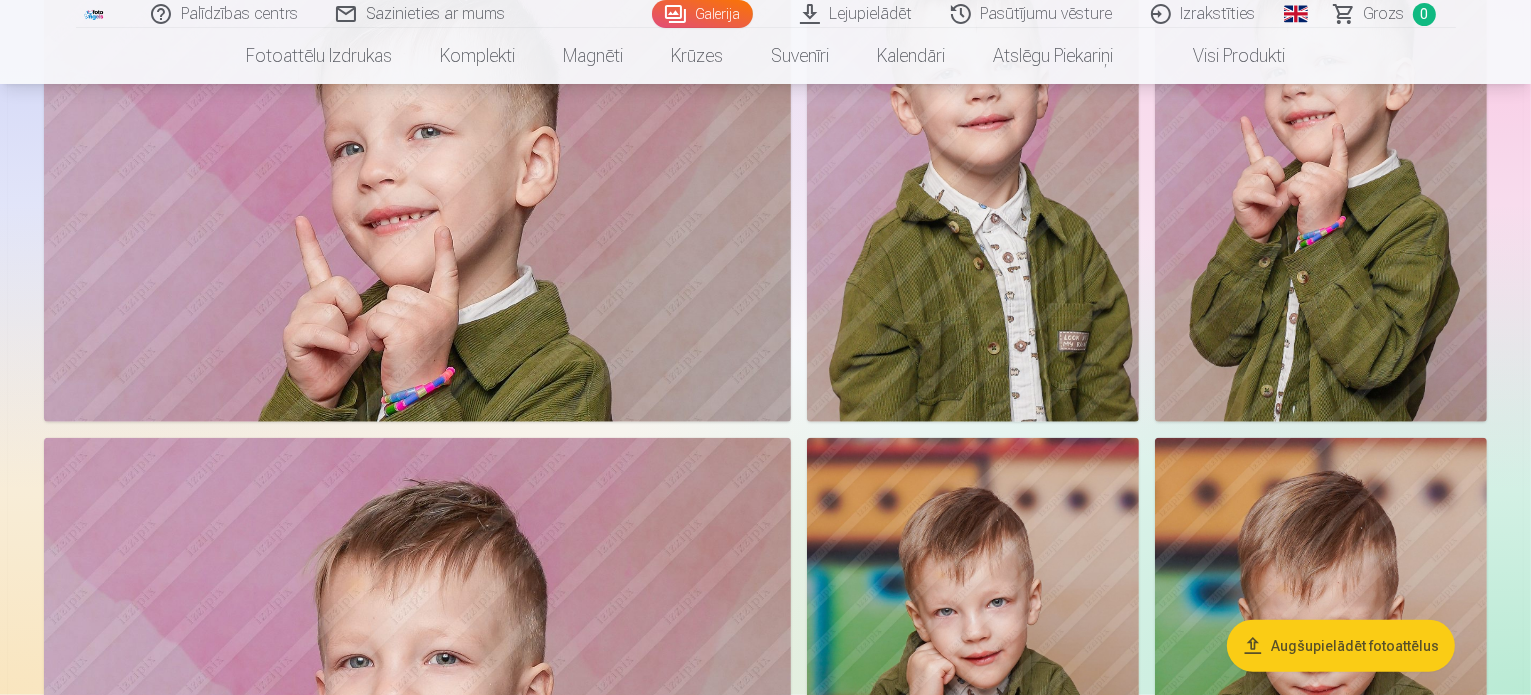 click at bounding box center [1252, -1120] 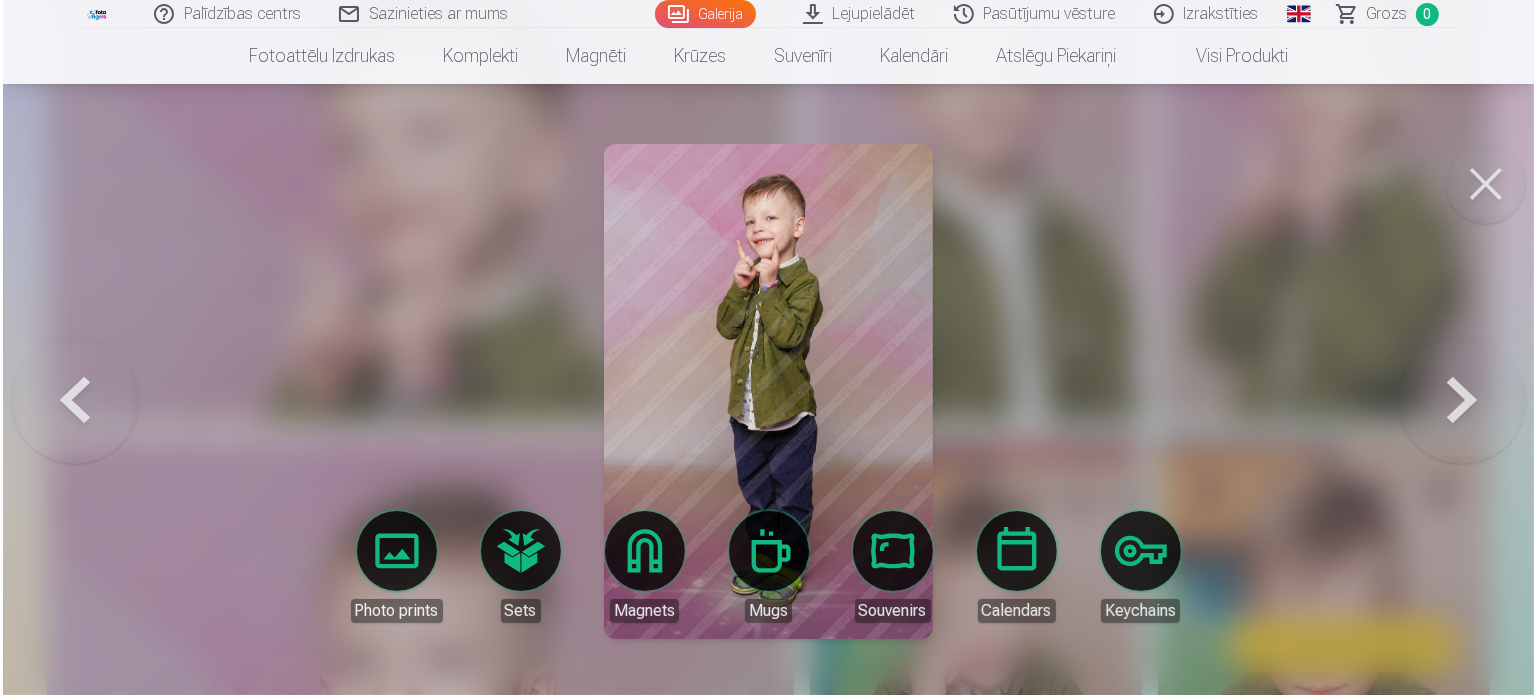 scroll, scrollTop: 2204, scrollLeft: 0, axis: vertical 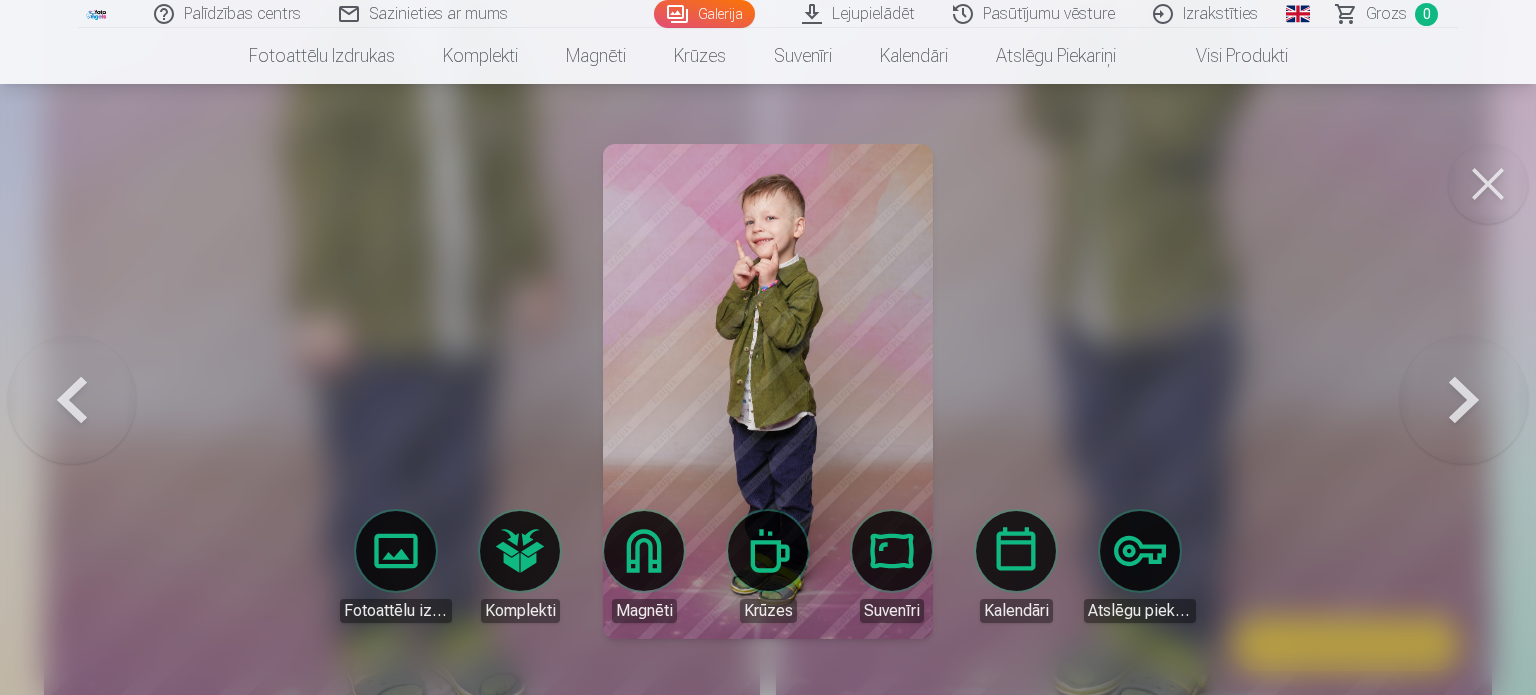 click on "Fotoattēlu izdrukas" at bounding box center (396, 567) 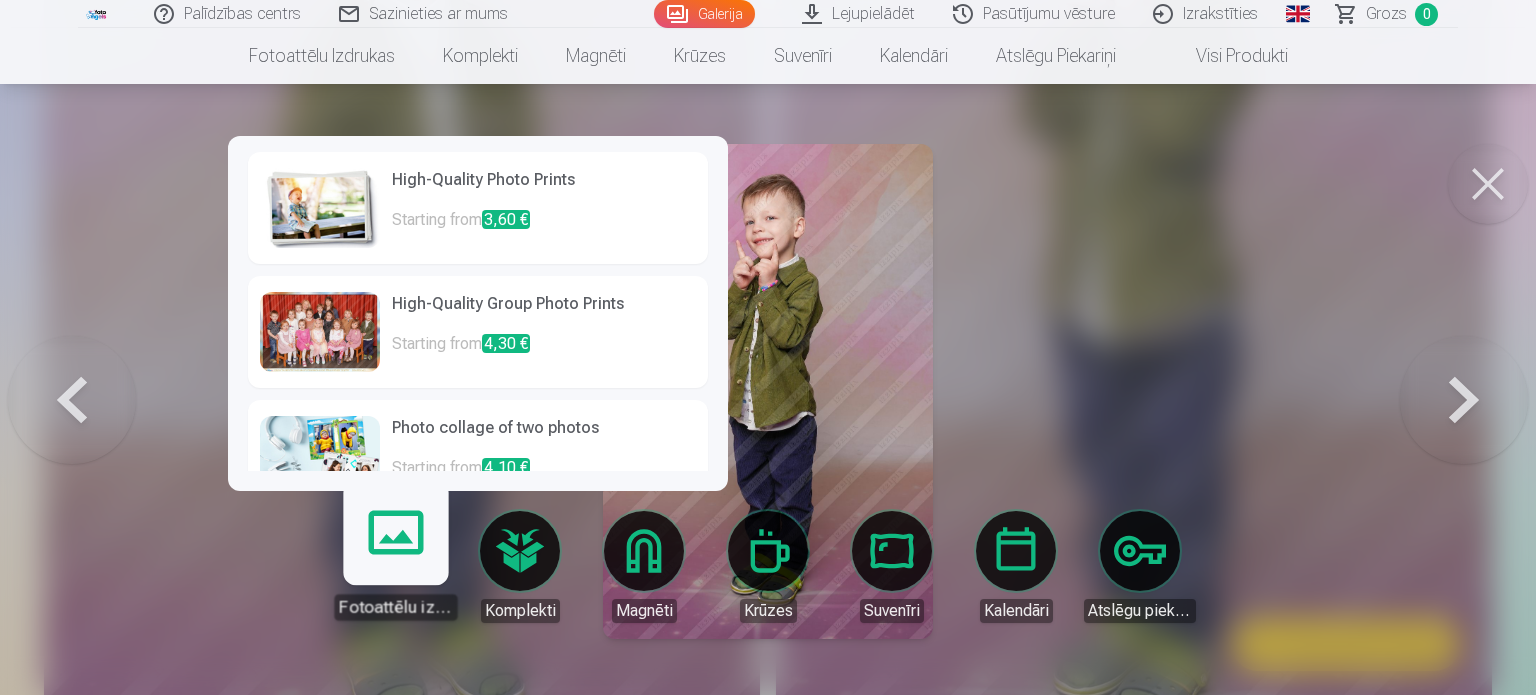 click on "High-Quality Photo Prints" at bounding box center (544, 188) 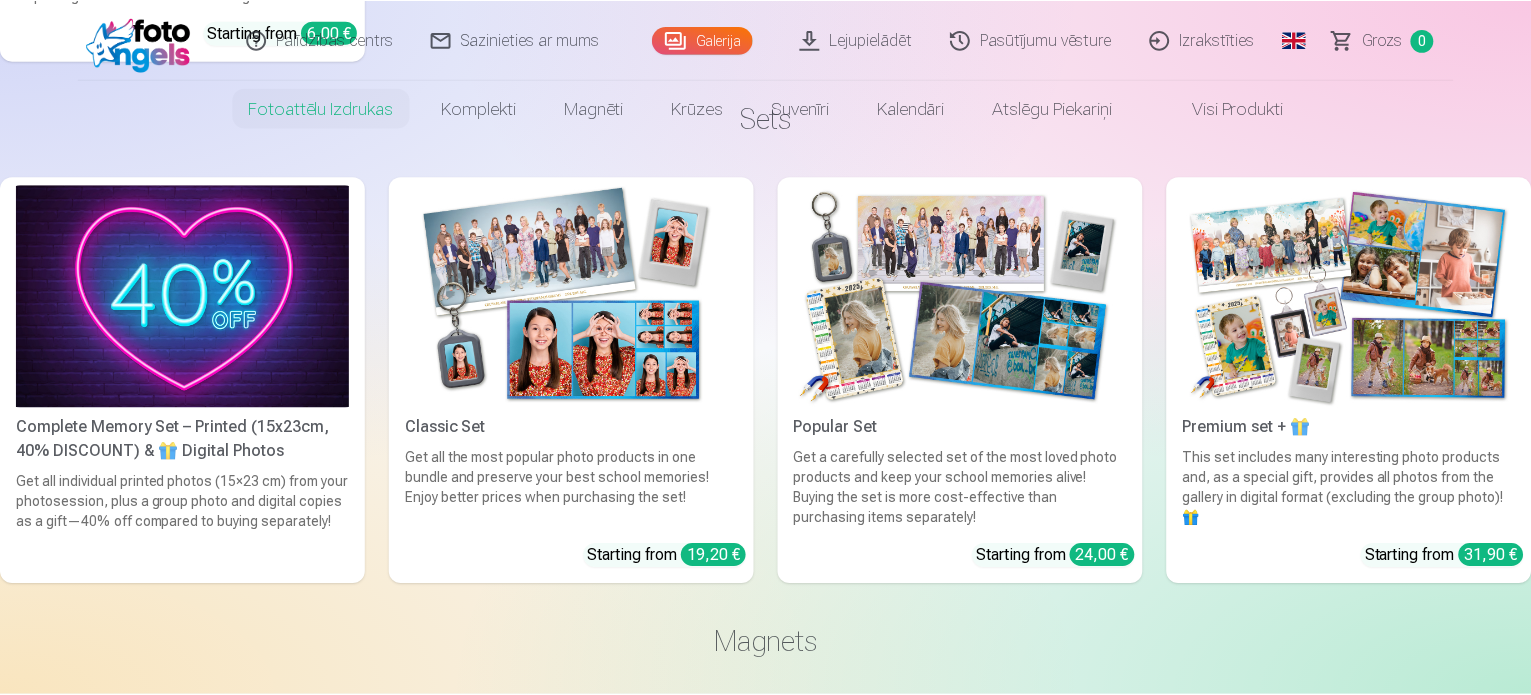 scroll, scrollTop: 0, scrollLeft: 0, axis: both 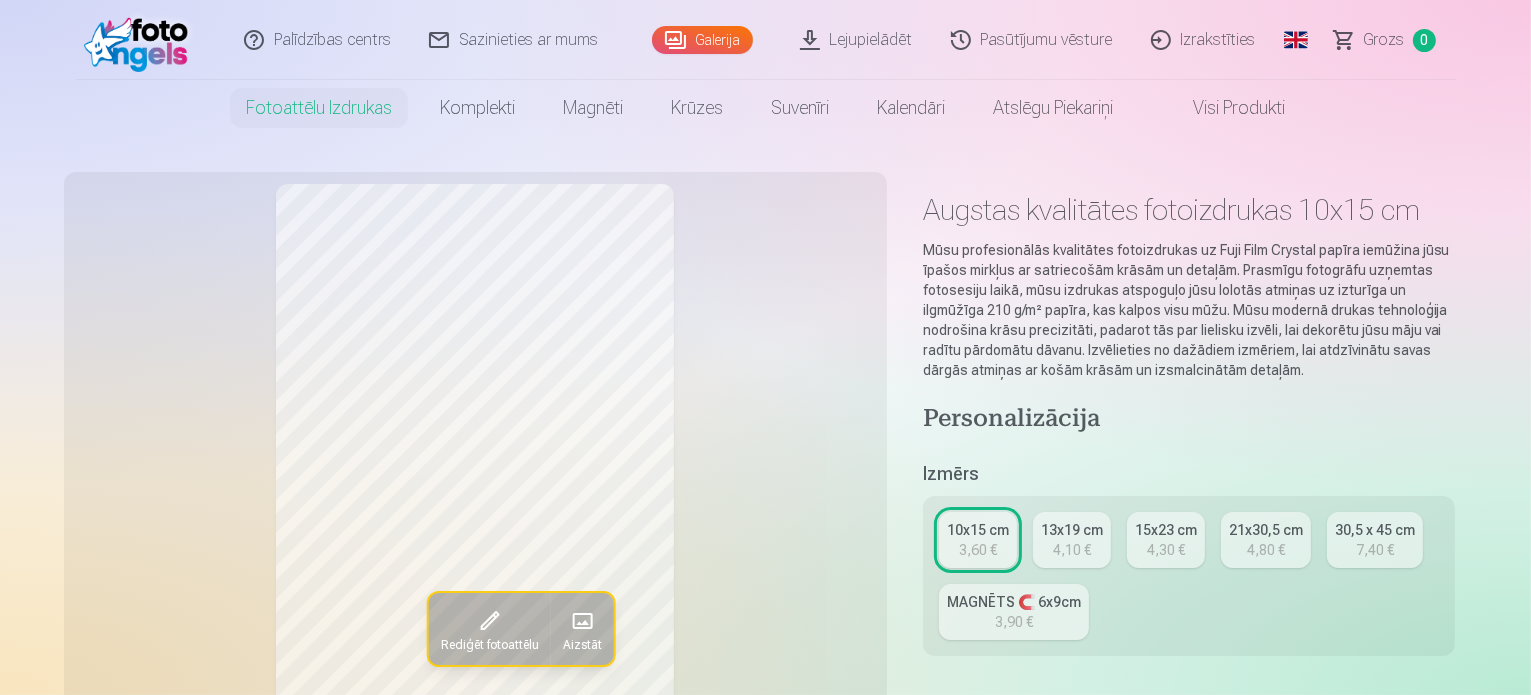click on "4,10 €" at bounding box center [1072, 550] 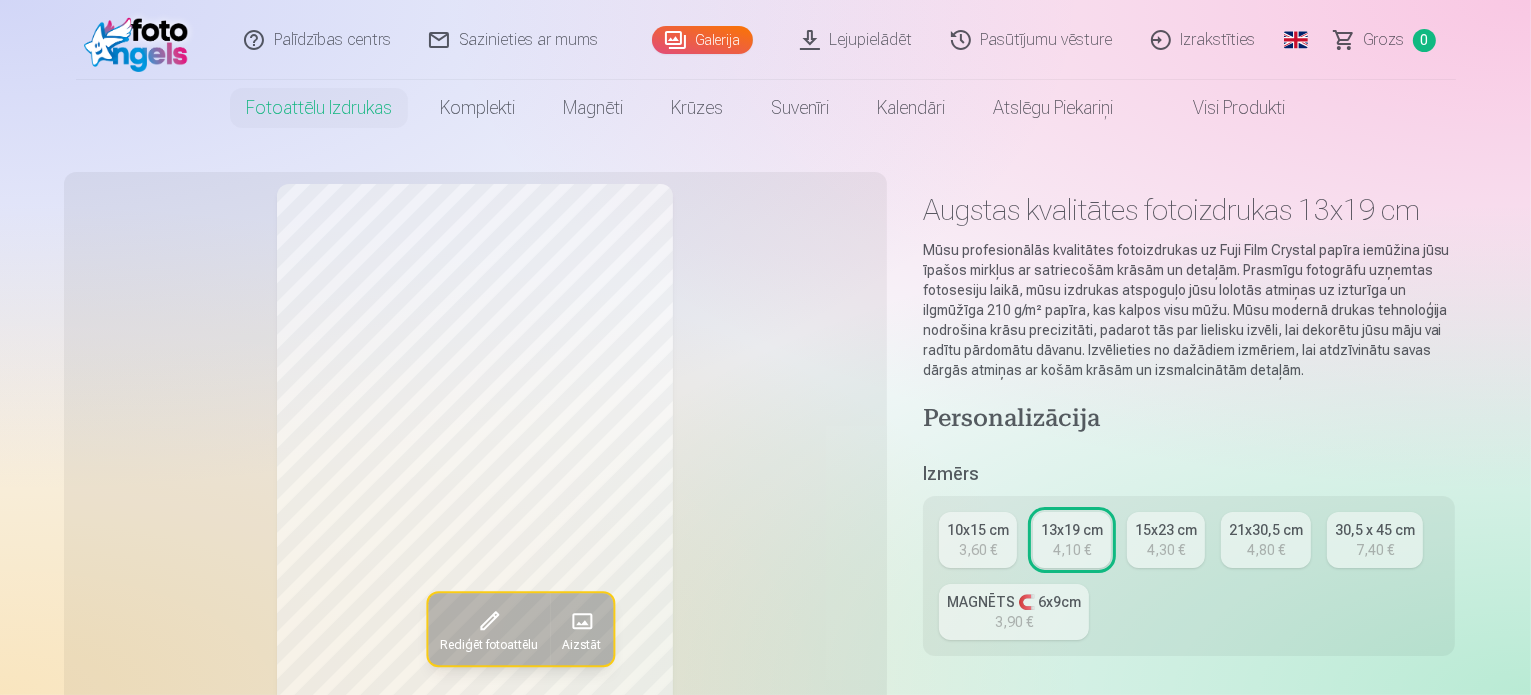 click on "Grozs" at bounding box center (1384, 39) 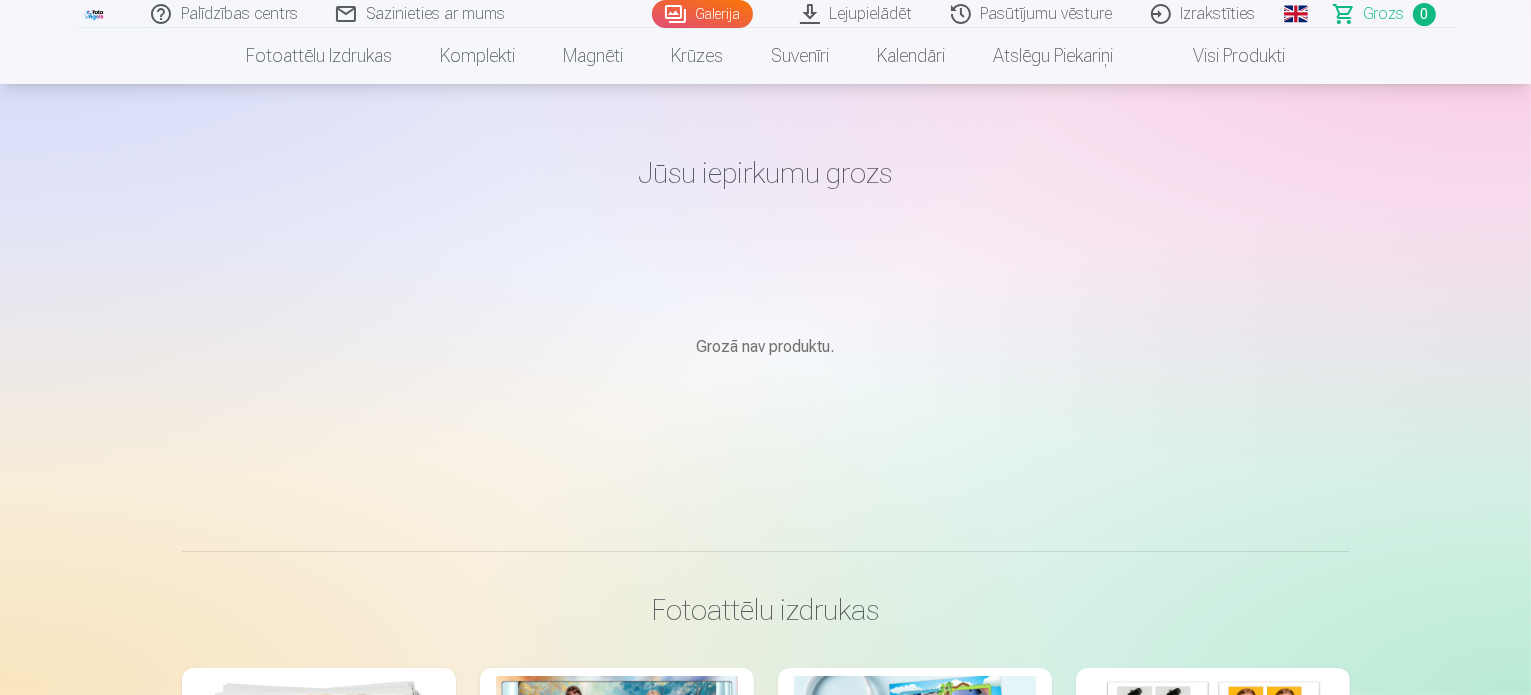 scroll, scrollTop: 0, scrollLeft: 0, axis: both 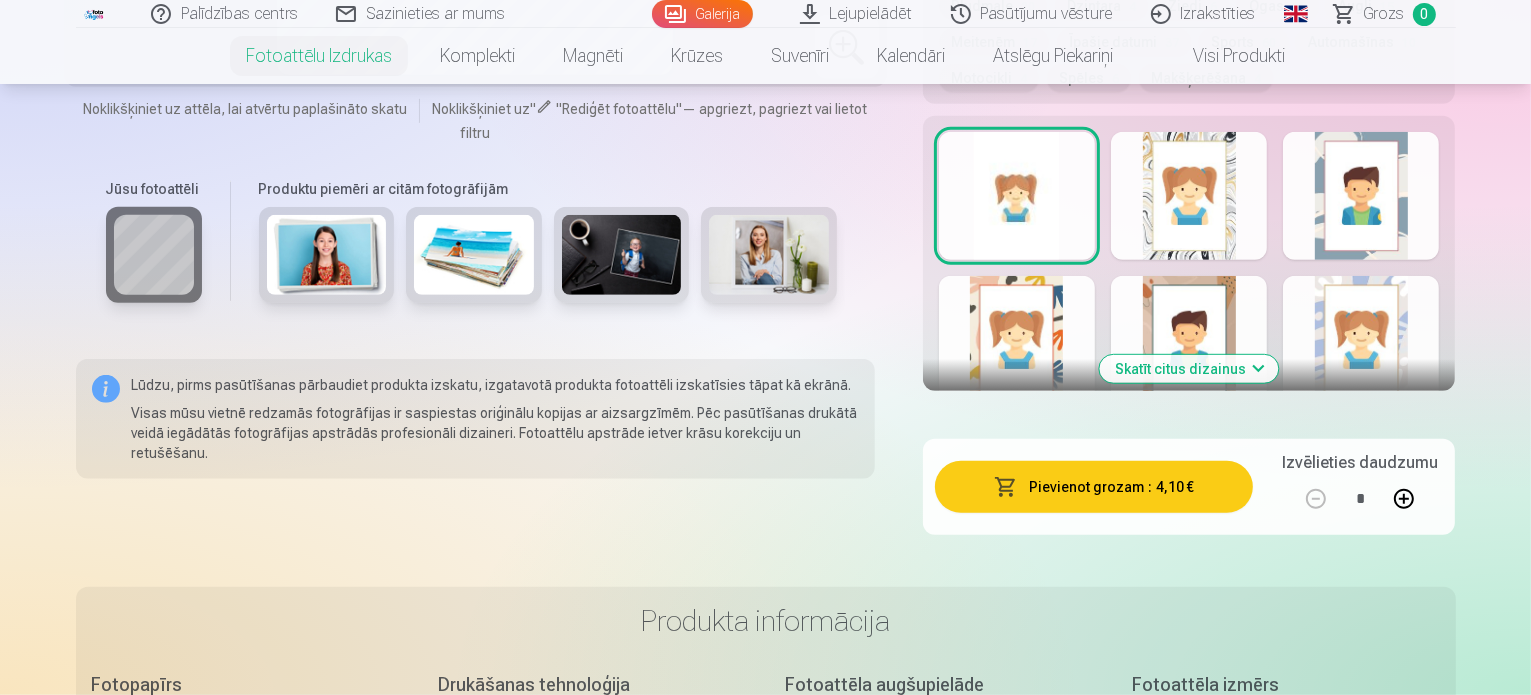 click on "Pievienot grozam  :  4,10 €" at bounding box center [1094, 487] 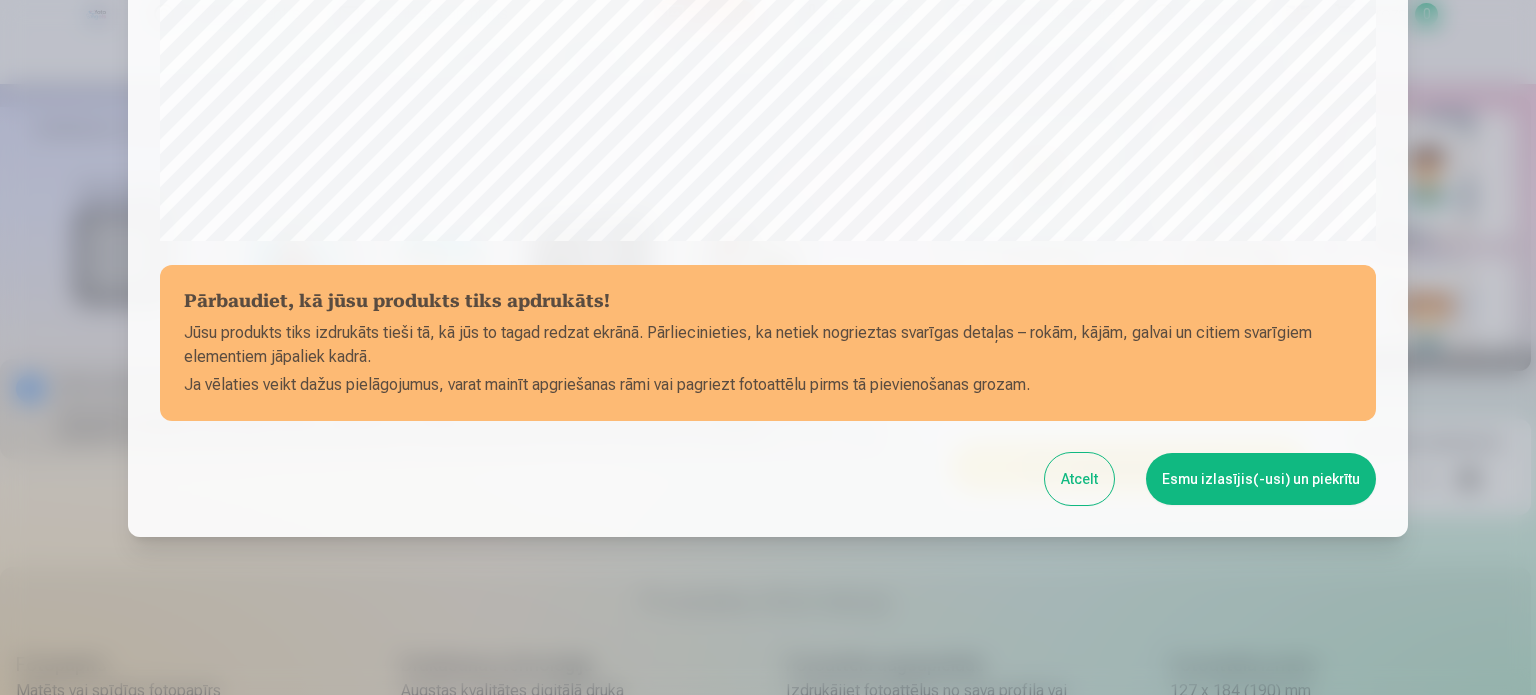 scroll, scrollTop: 744, scrollLeft: 0, axis: vertical 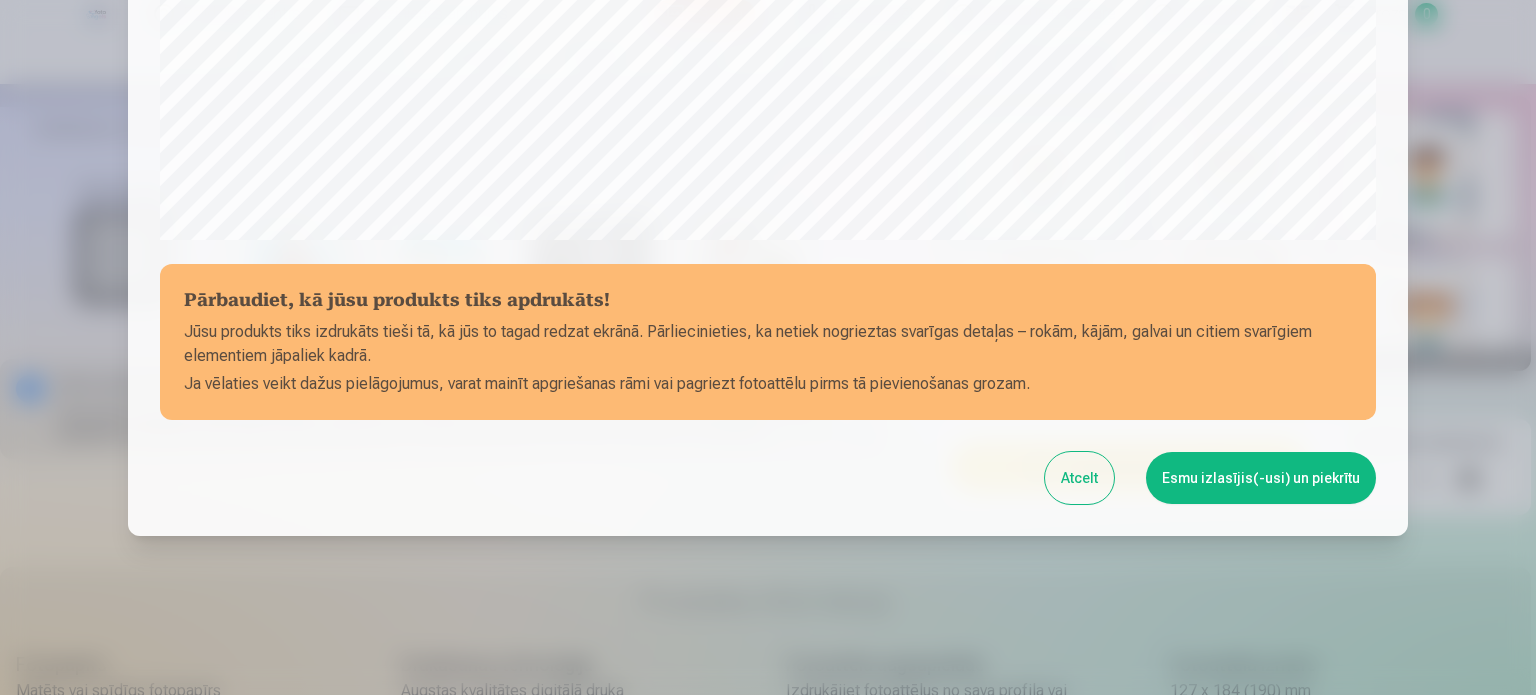 click on "Esmu izlasījis(-usi) un piekrītu" at bounding box center [1261, 478] 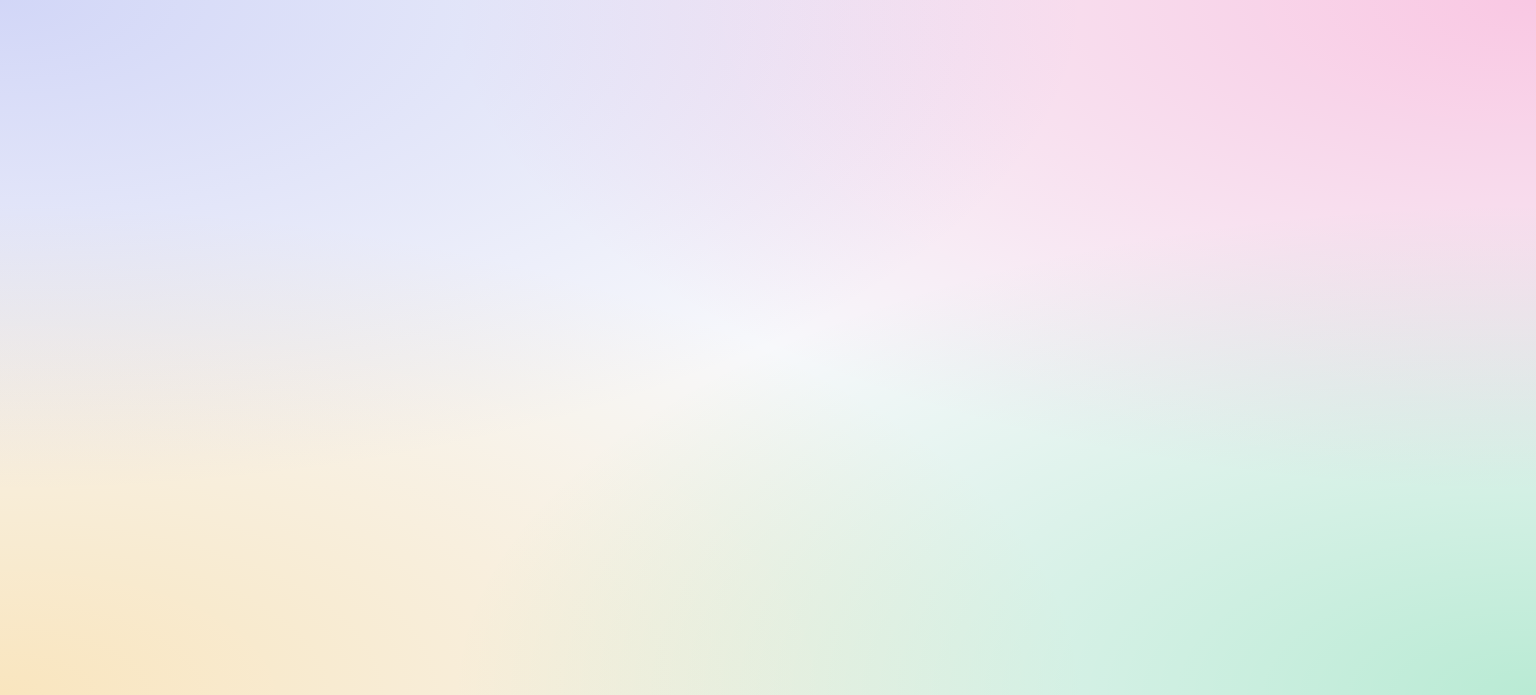 scroll, scrollTop: 0, scrollLeft: 0, axis: both 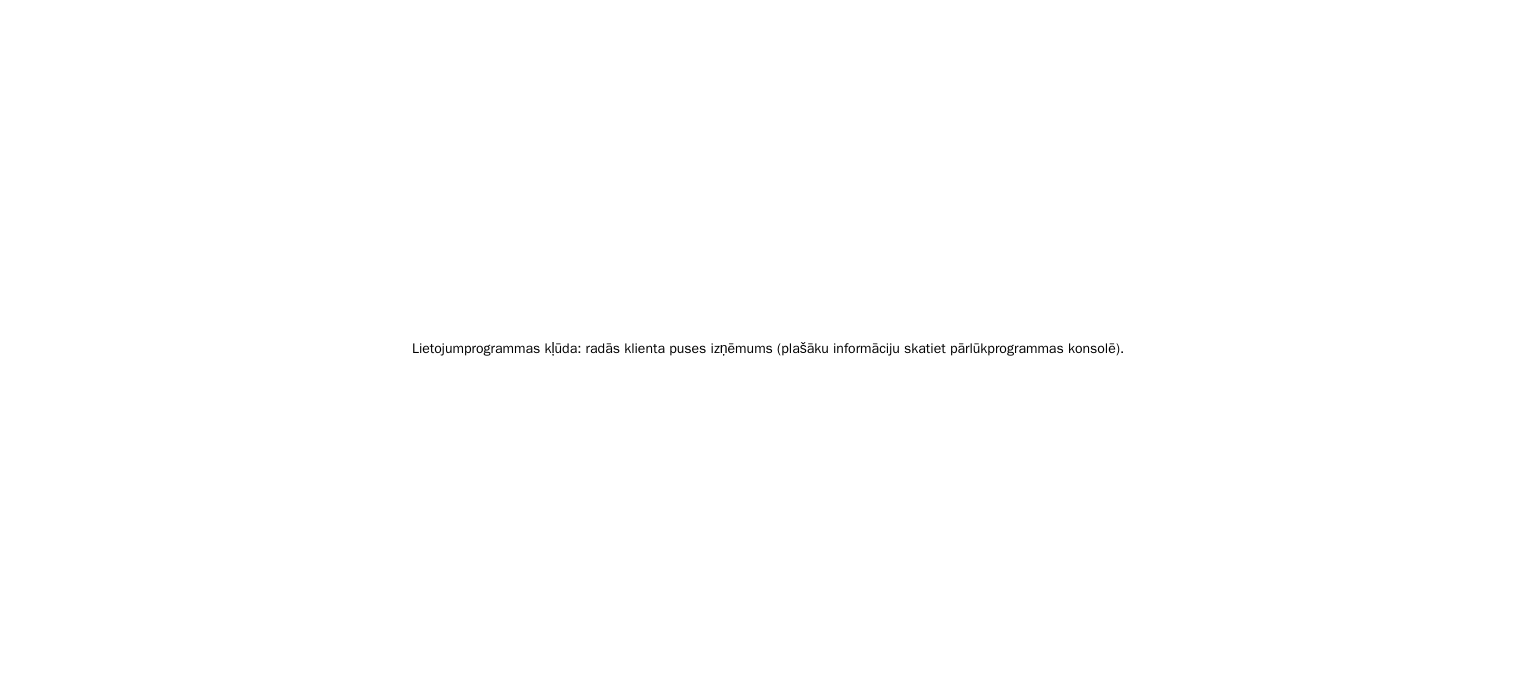 click on "Lietojumprogrammas kļūda: radās klienta puses izņēmums (plašāku informāciju skatiet pārlūkprogrammas konsolē)" at bounding box center (766, 348) 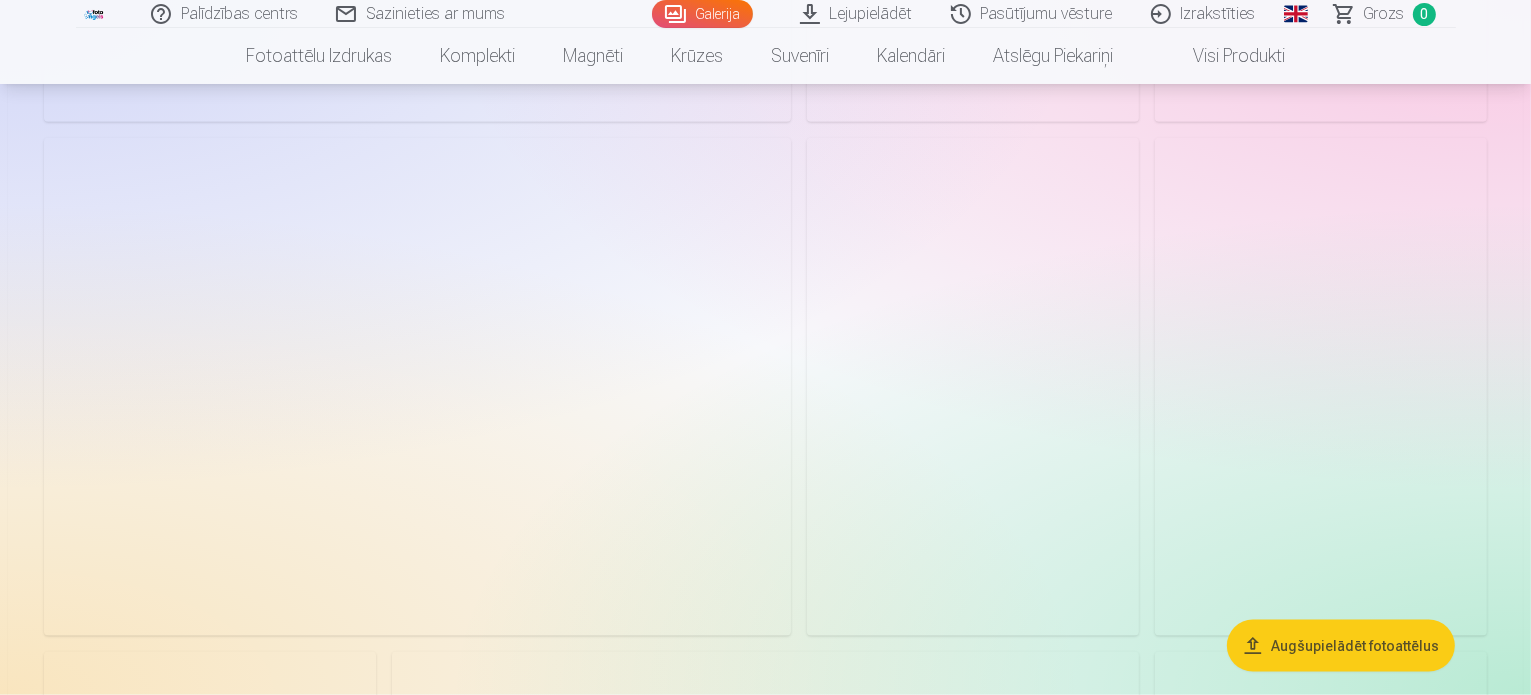 scroll, scrollTop: 2400, scrollLeft: 0, axis: vertical 